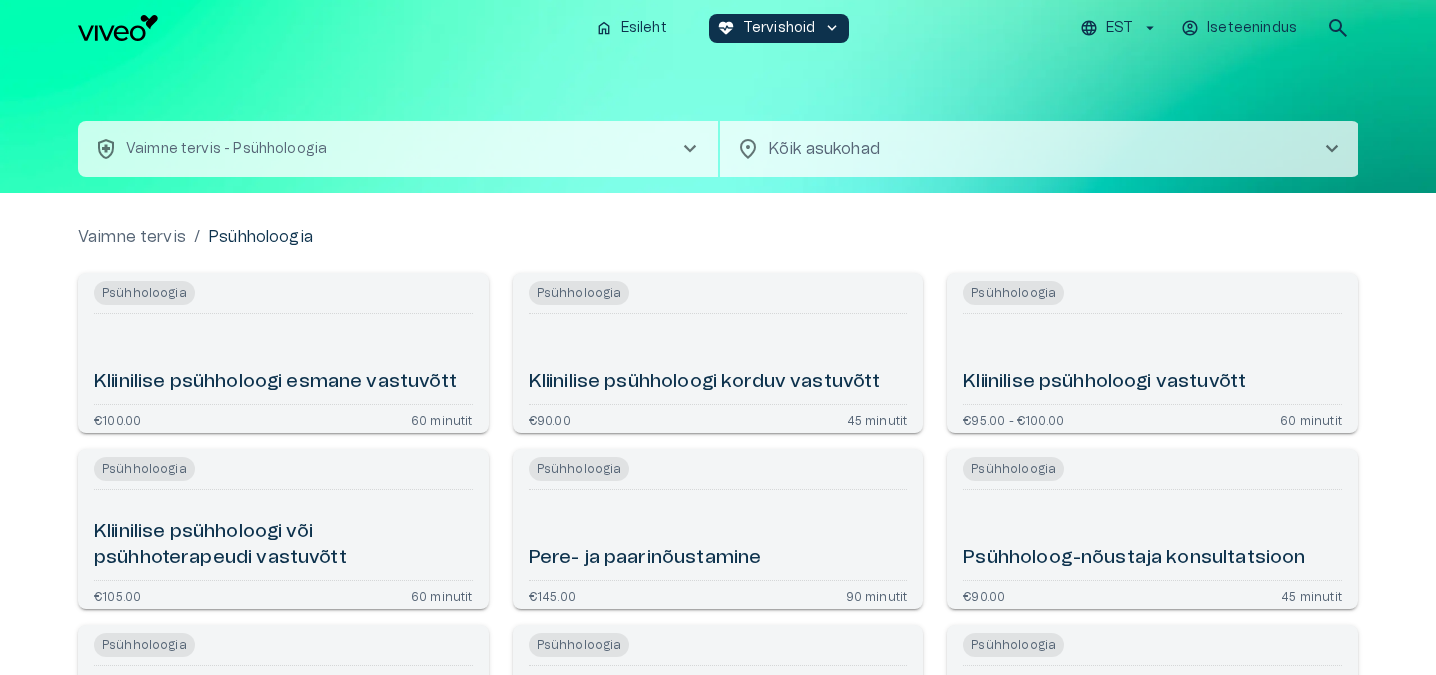 scroll, scrollTop: 0, scrollLeft: 0, axis: both 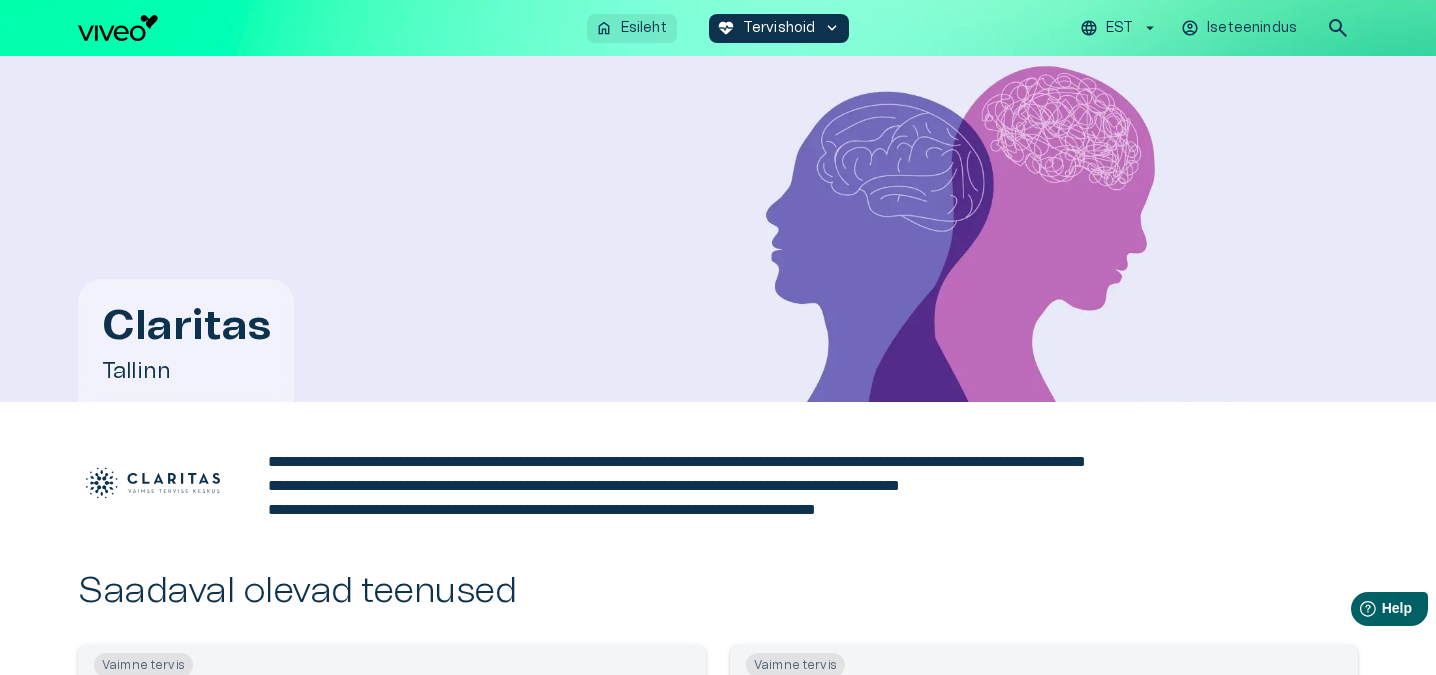 click on "Esileht" at bounding box center (644, 28) 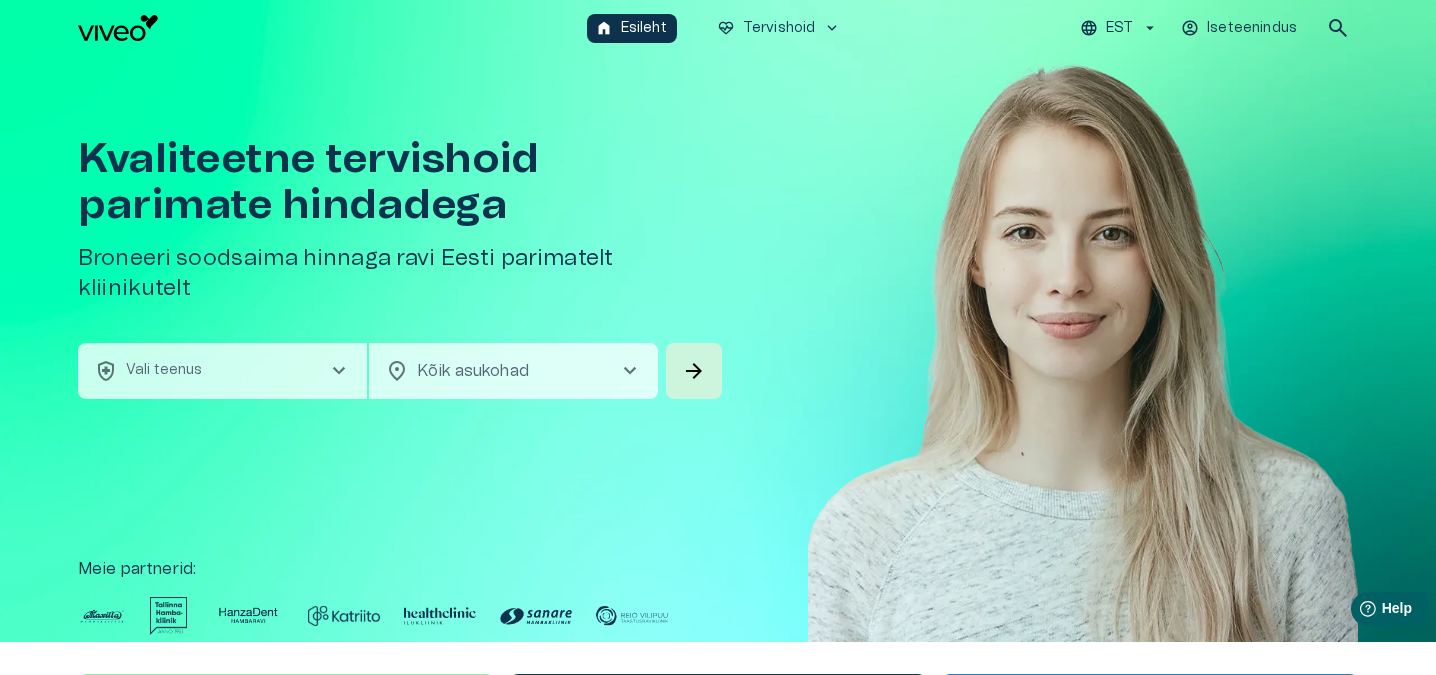 click on "health_and_safety Vali teenus chevron_right" at bounding box center [222, 371] 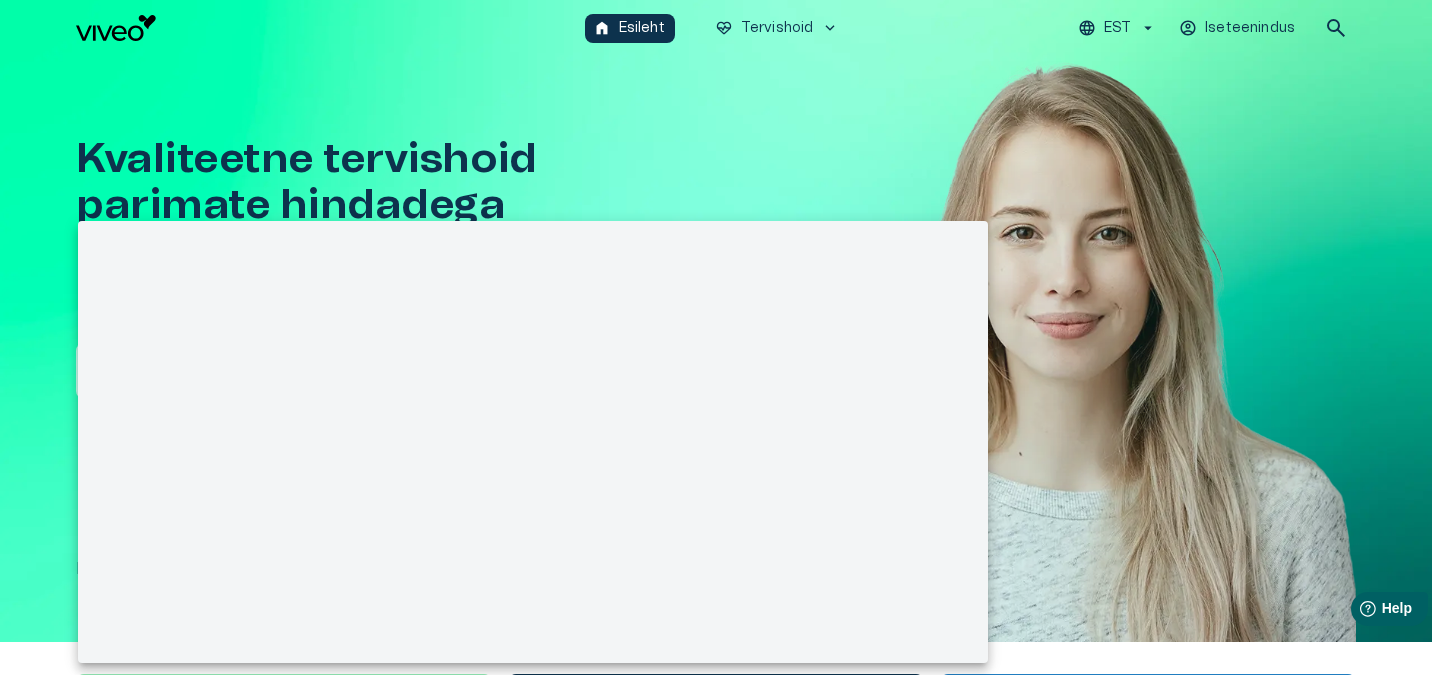 scroll, scrollTop: 56, scrollLeft: 0, axis: vertical 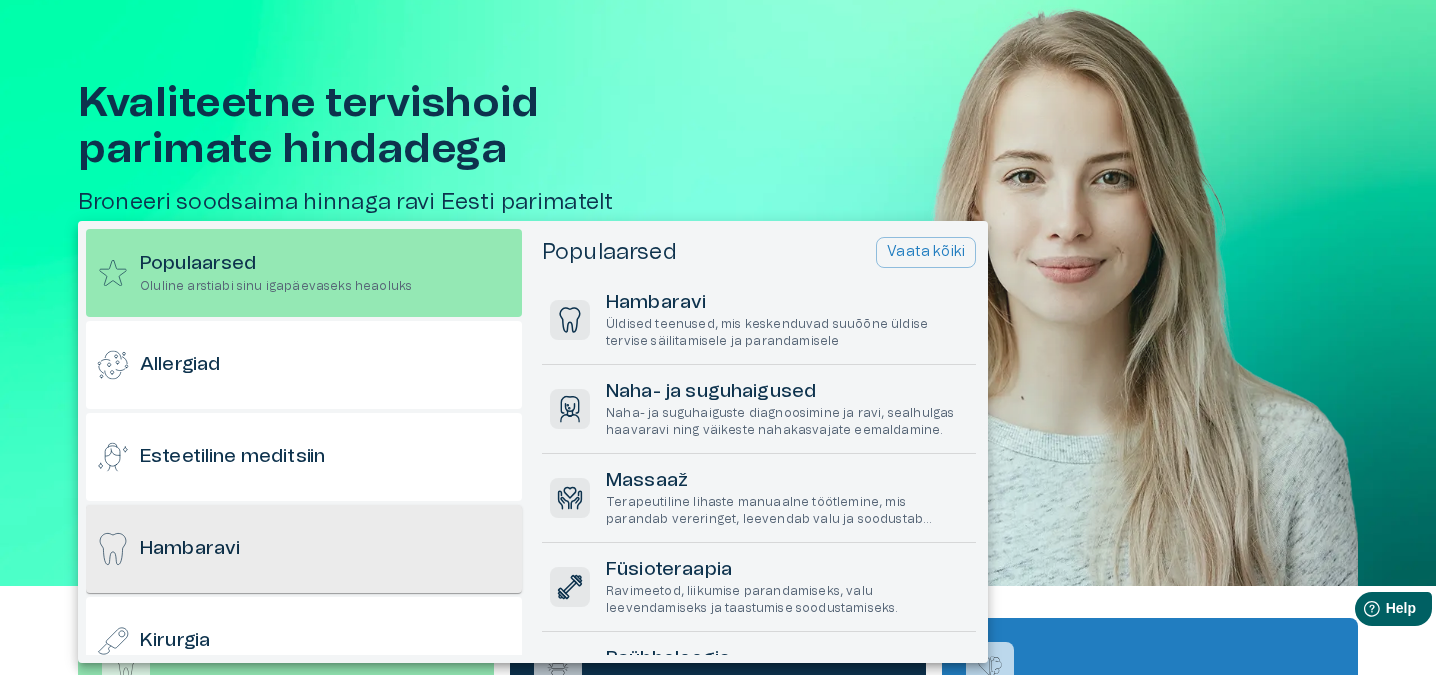 click on "Hambaravi" at bounding box center [304, 549] 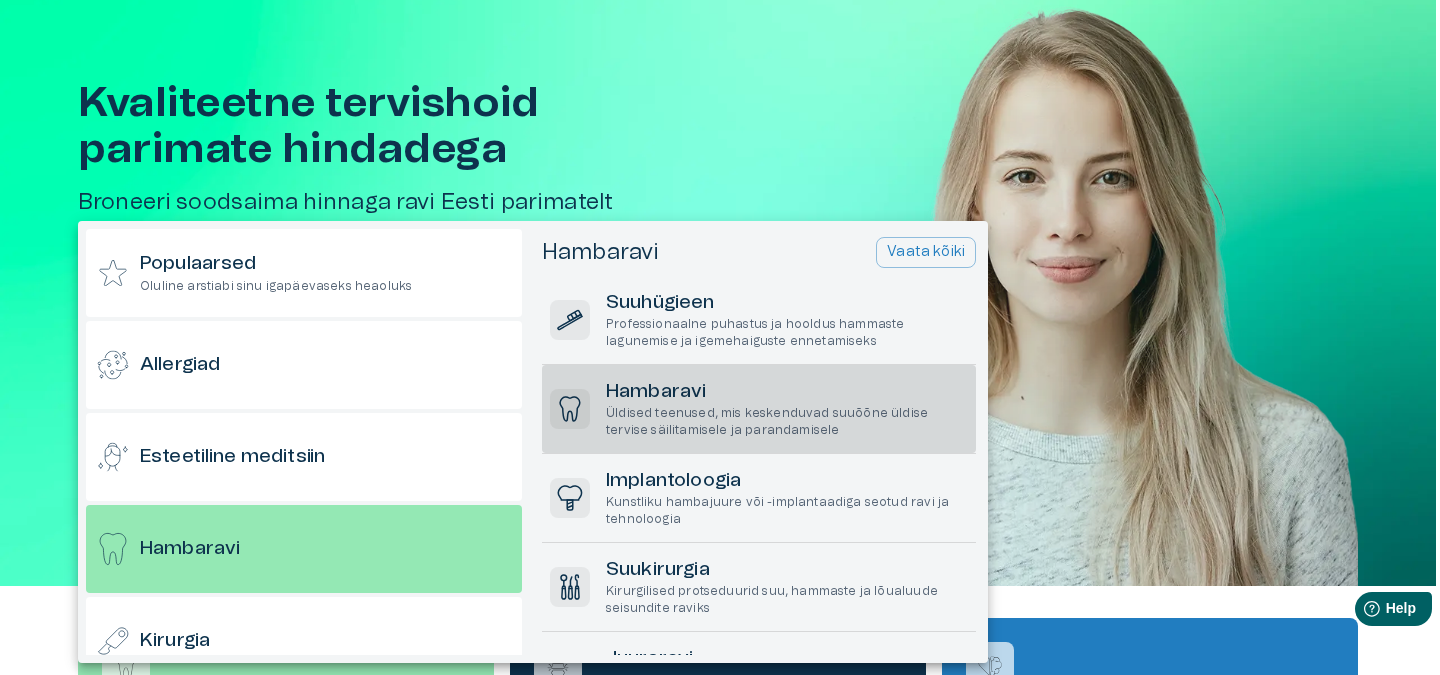 click on "Hambaravi" at bounding box center [787, 392] 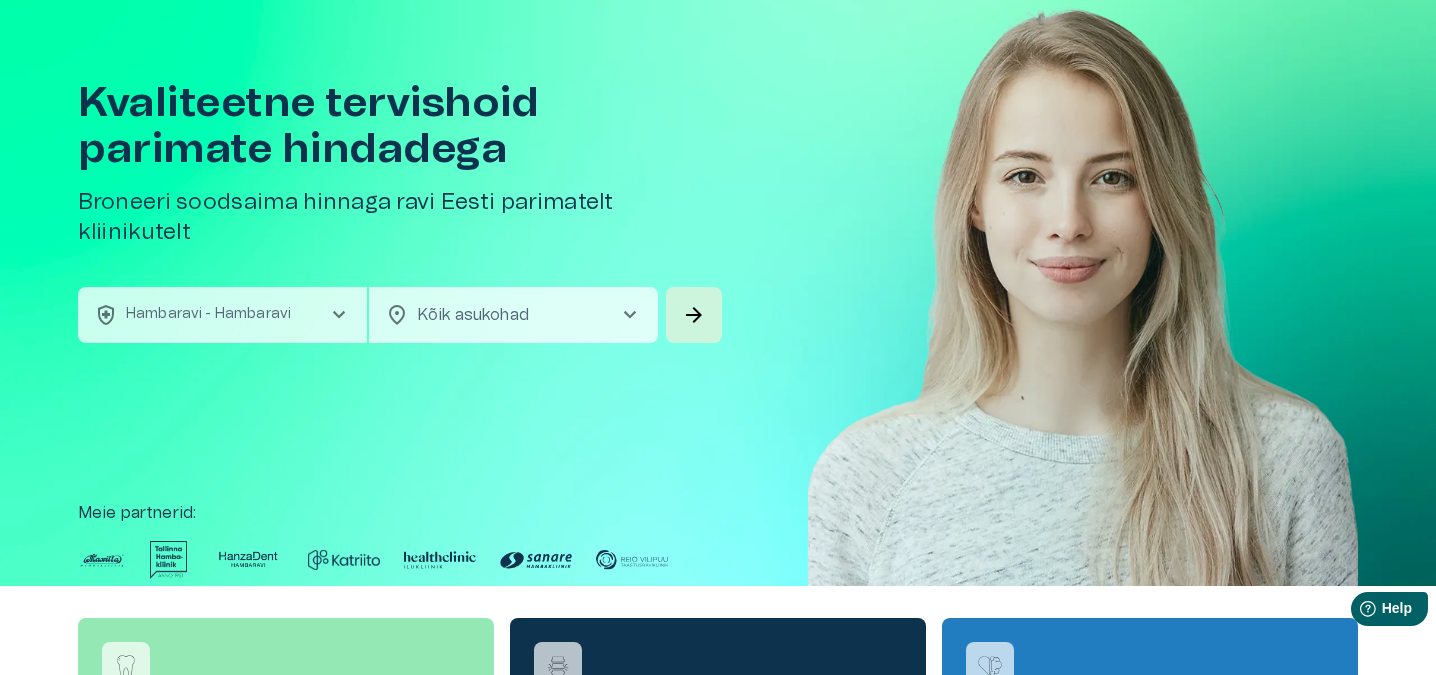click on "Kvaliteetne tervishoid parimate hindadega Broneeri soodsaima hinnaga ravi Eesti parimatelt kliinikutelt health_and_safety Hambaravi - Hambaravi chevron_right location_on Kõik asukohad chevron_right ​ arrow_forward Meie partnerid :" at bounding box center (718, 293) 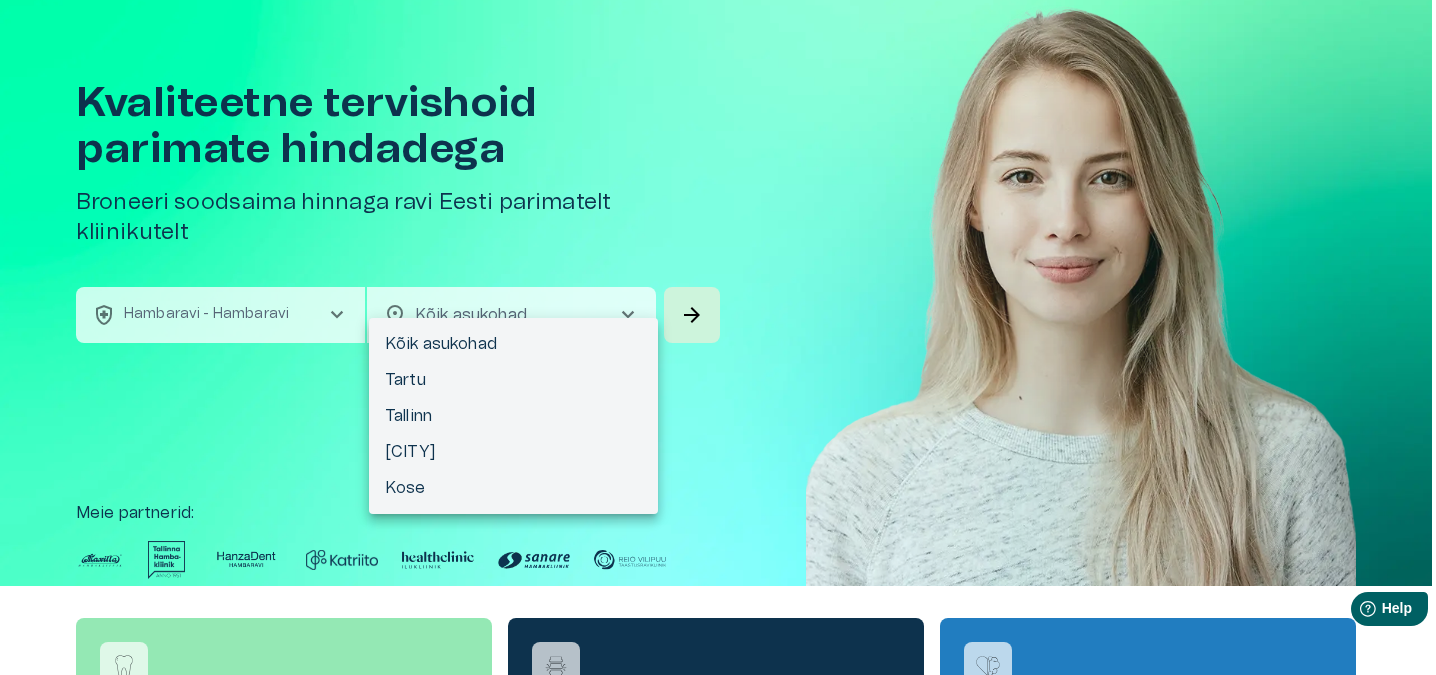 click on "Hindame teie privaatsust Kasutame küpsiseid teie sirvimiskogemuse parandamiseks, isikupärastatud reklaamide või sisu esitamiseks ja liikluse analüüsimiseks. Klõpsates "Nõustun kõik", nõustute küpsiste kasutamisega.   Loe lisaks Kohanda   Keeldu kõigist   Nõustun kõigiga   Kohandage nõusolekueelistused   Kasutame küpsiseid, et aidata teil tõhusalt navigeerida ja teatud funktsioone täita. Üksikasjalikku teavet kõigi küpsiste kohta leiate allpool iga nõusolekukategooria alt. Küpsised, mis on liigitatud kui Vajalikud", salvestatakse teie brauserisse, kuna need on olulised saidi põhifunktsioonide võimaldamiseks. ...  Näita rohkem Vajalikud Alati Aktiivne Vajalikud küpsised on veebisaidi põhifunktsioonide jaoks hädavajalikud ja ilma nendeta ei toimi veebisait ettenähtud viisil.   Need küpsised ei salvesta isikuandmeid. Küpsis cf_clearance Kestvus 1 aasta Kirjeldus Description is currently not available. Küpsis cookieyes-consent Kestvus 1 aasta Kirjeldus Funktsionaalsed Küpsis _ga" at bounding box center [718, 281] 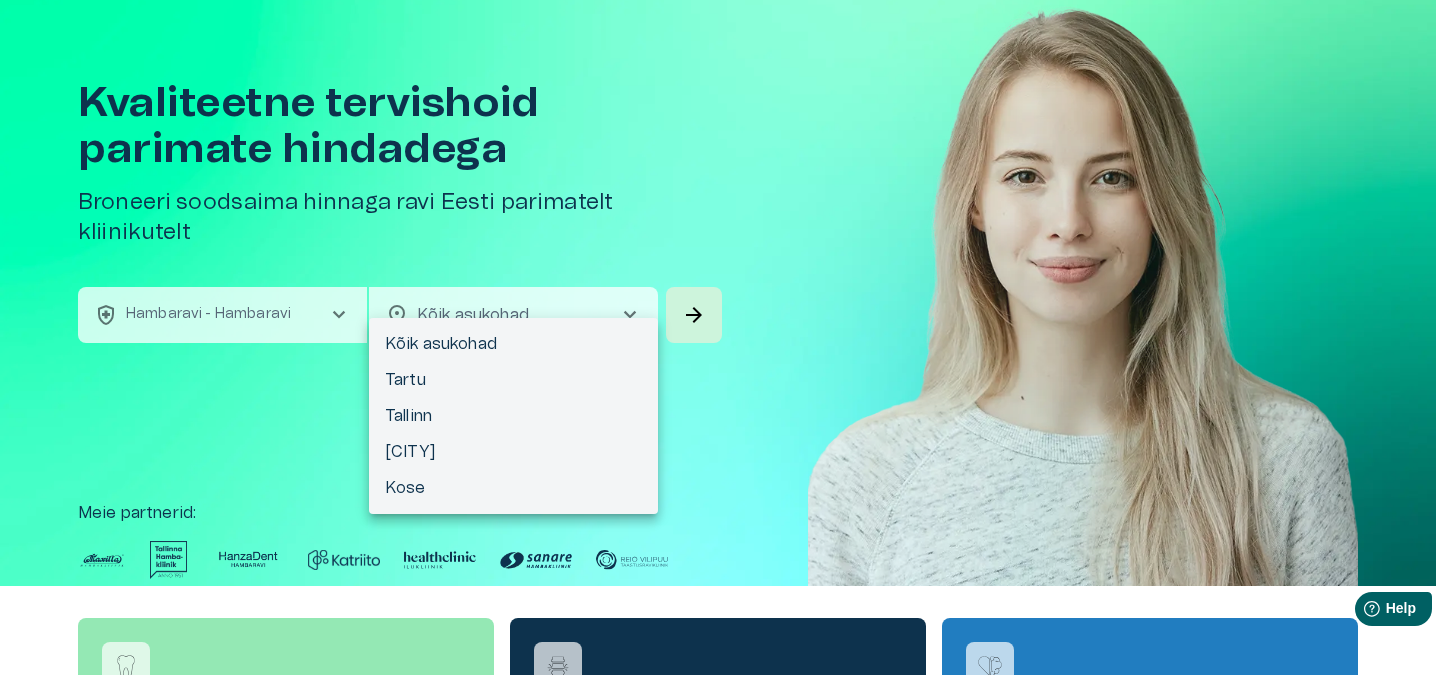 click on "Kõik asukohad" at bounding box center (513, 344) 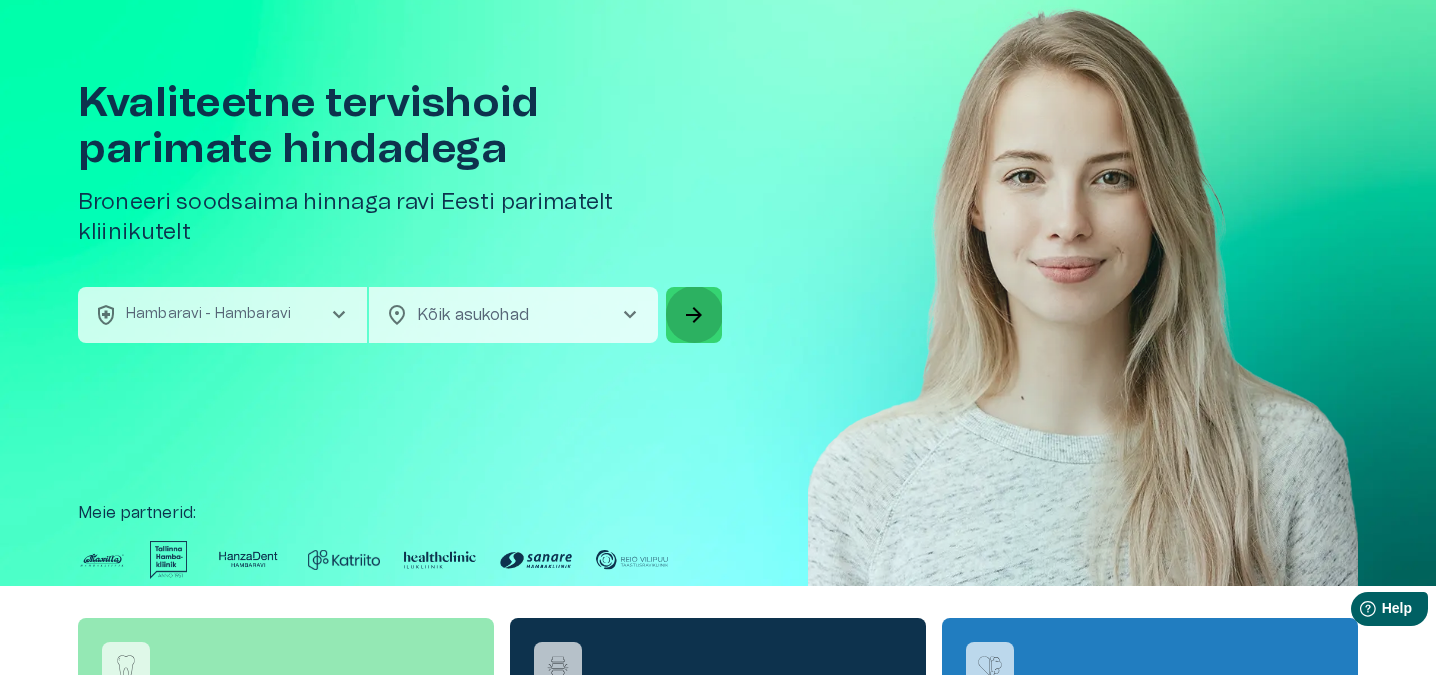 click on "arrow_forward" at bounding box center (694, 315) 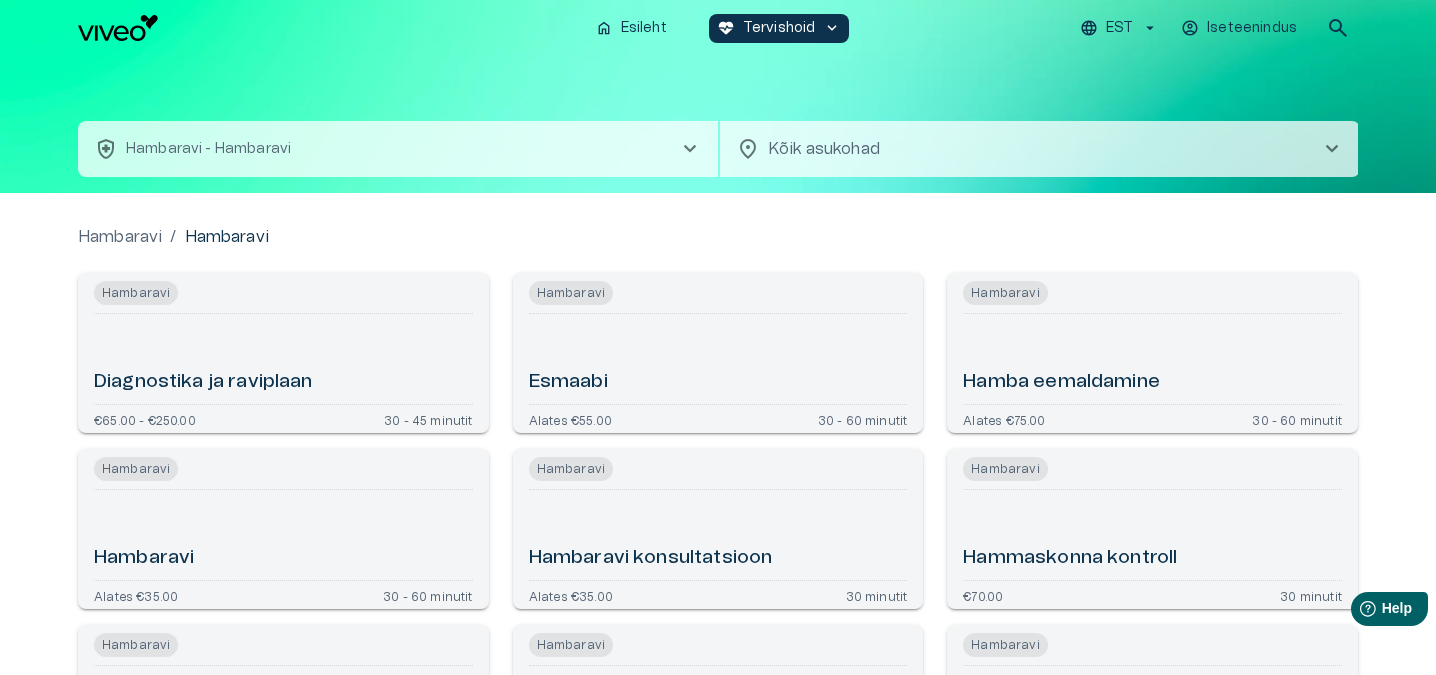 click on "Esmaabi" at bounding box center (718, 359) 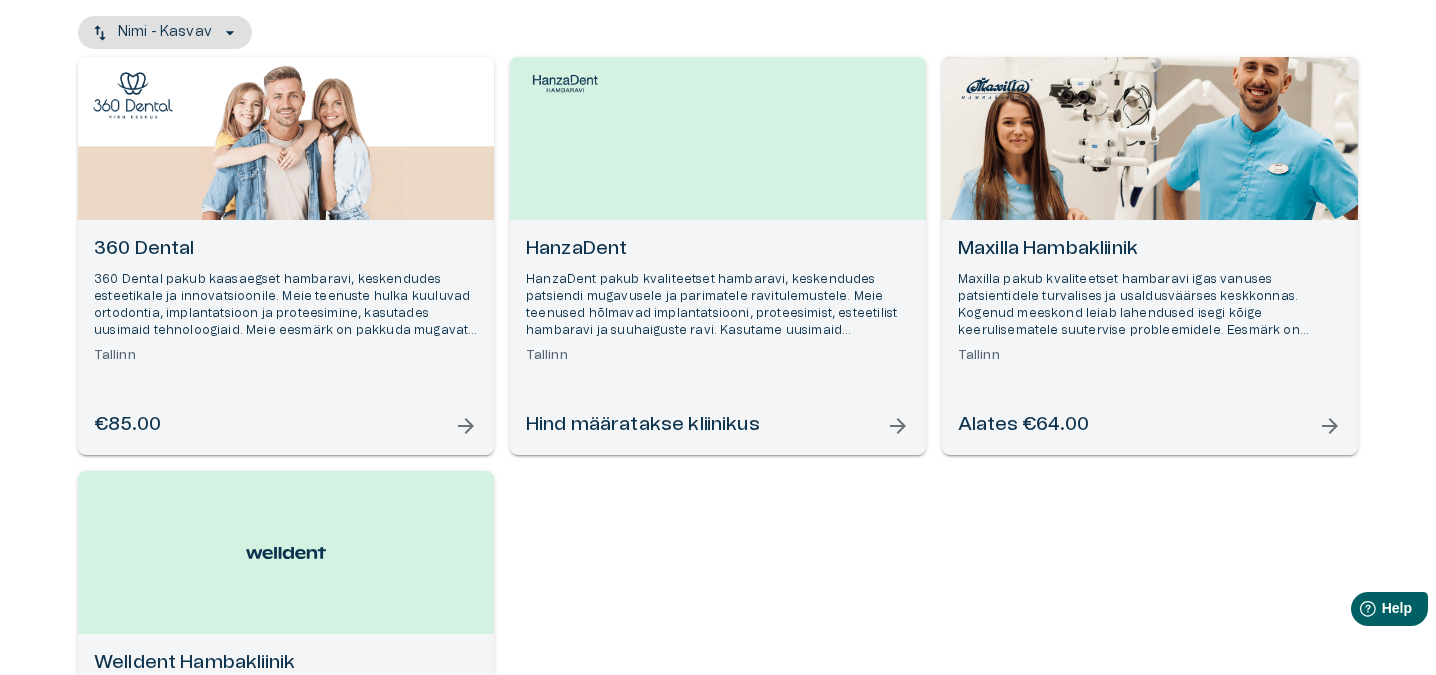 scroll, scrollTop: 118, scrollLeft: 0, axis: vertical 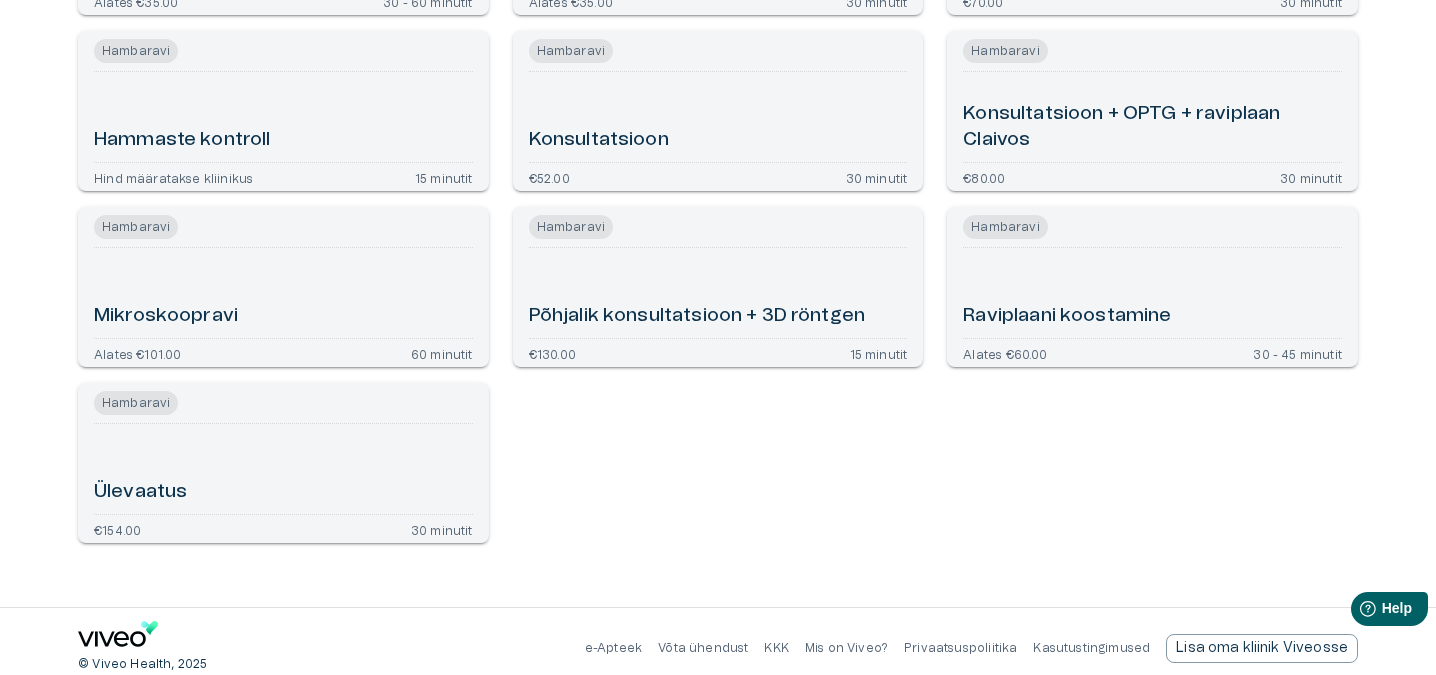 click on "Ülevaatus" at bounding box center (283, 469) 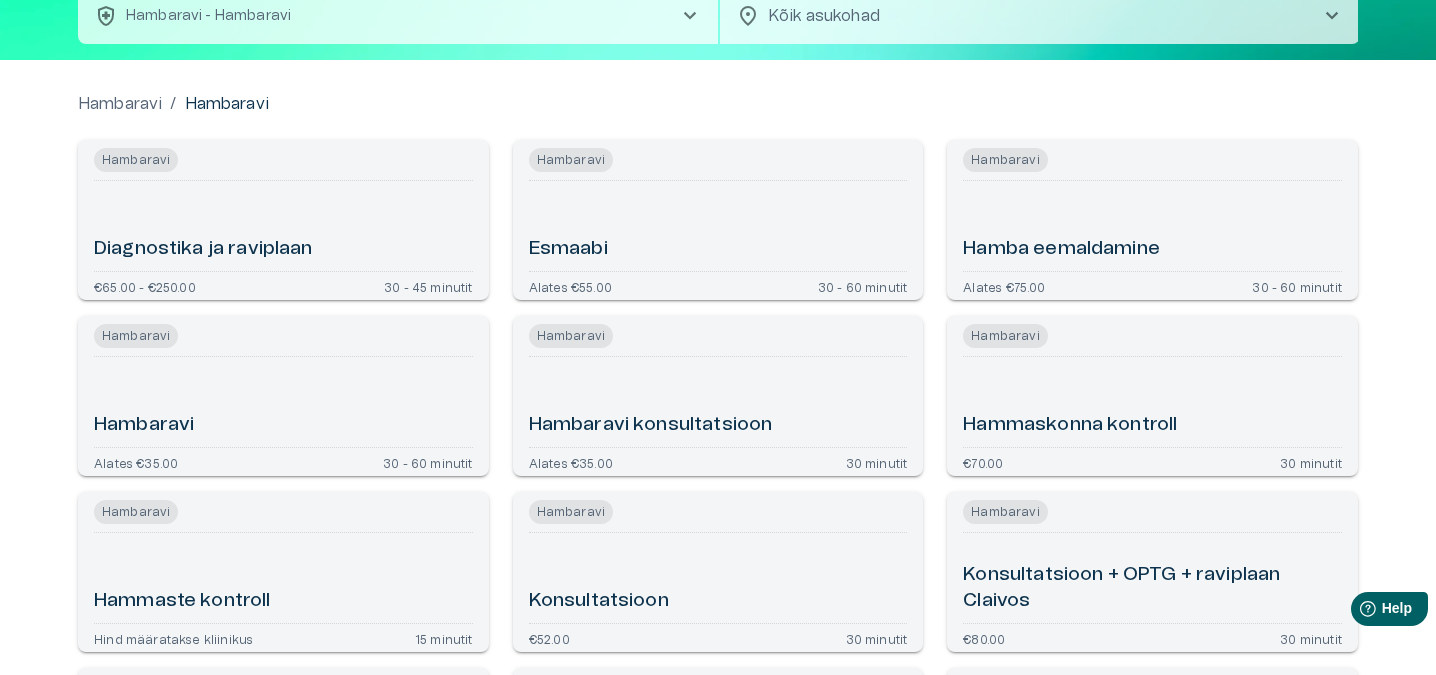 scroll, scrollTop: 0, scrollLeft: 0, axis: both 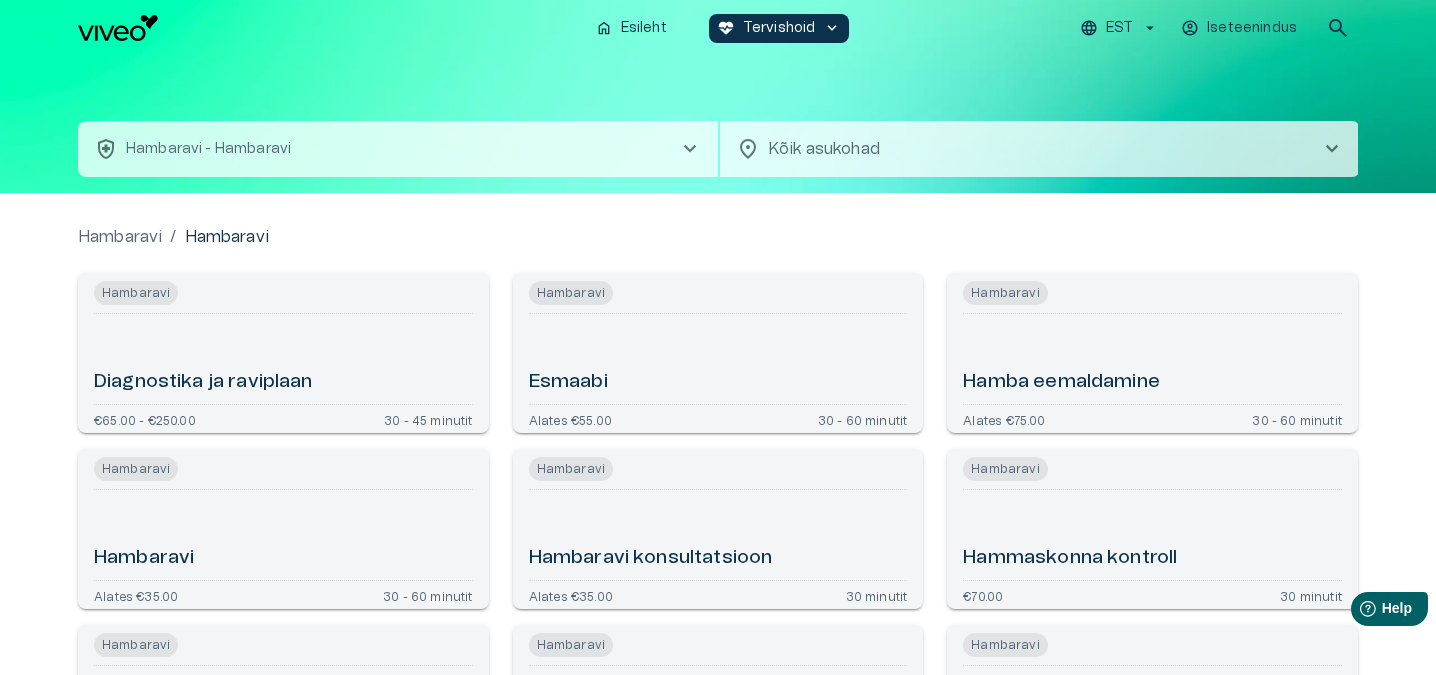 click on "Hambaravi" at bounding box center (283, 469) 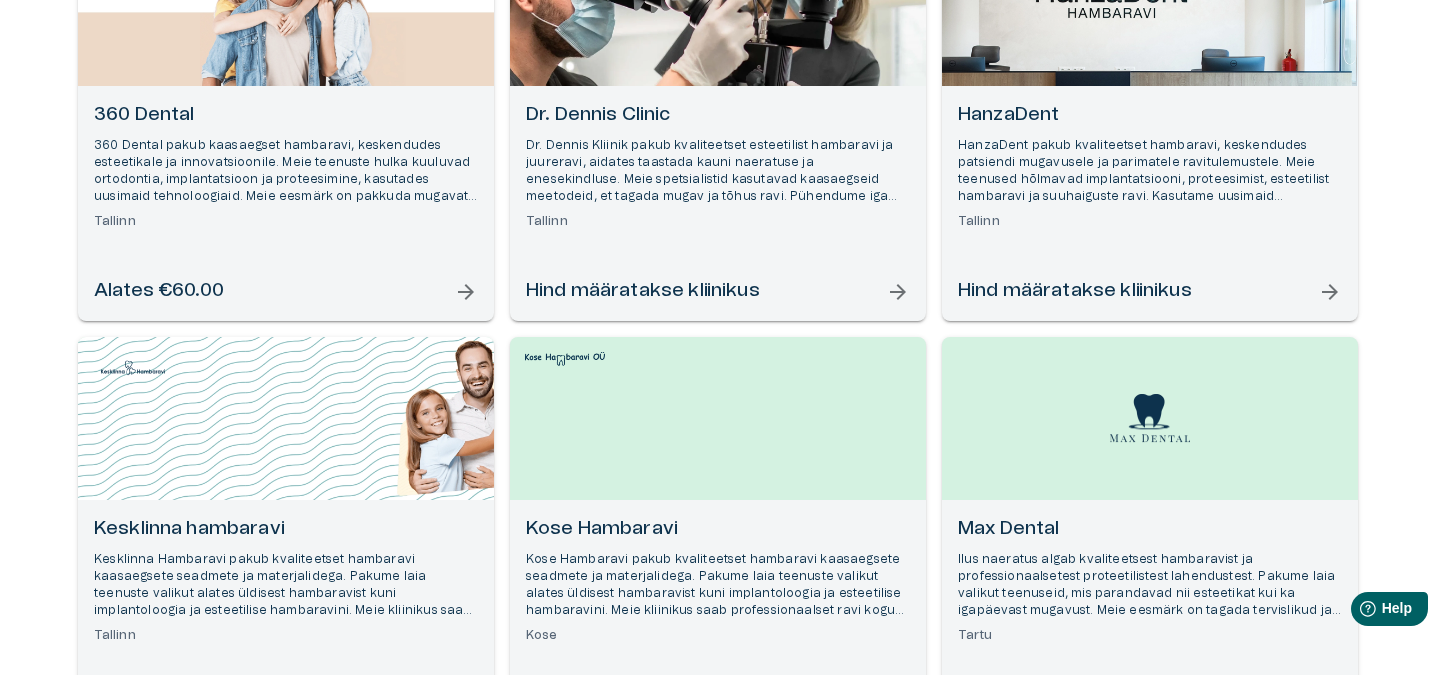 scroll, scrollTop: 0, scrollLeft: 0, axis: both 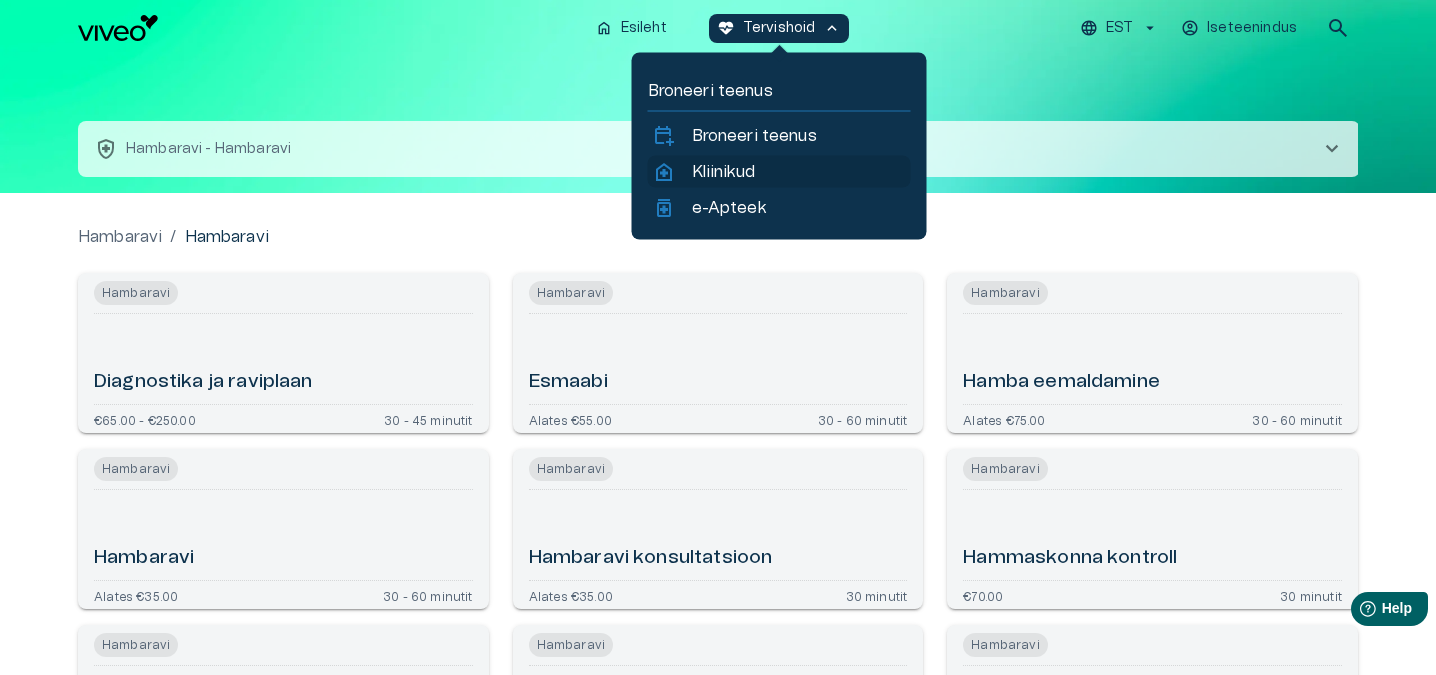 click on "Kliinikud" at bounding box center [723, 172] 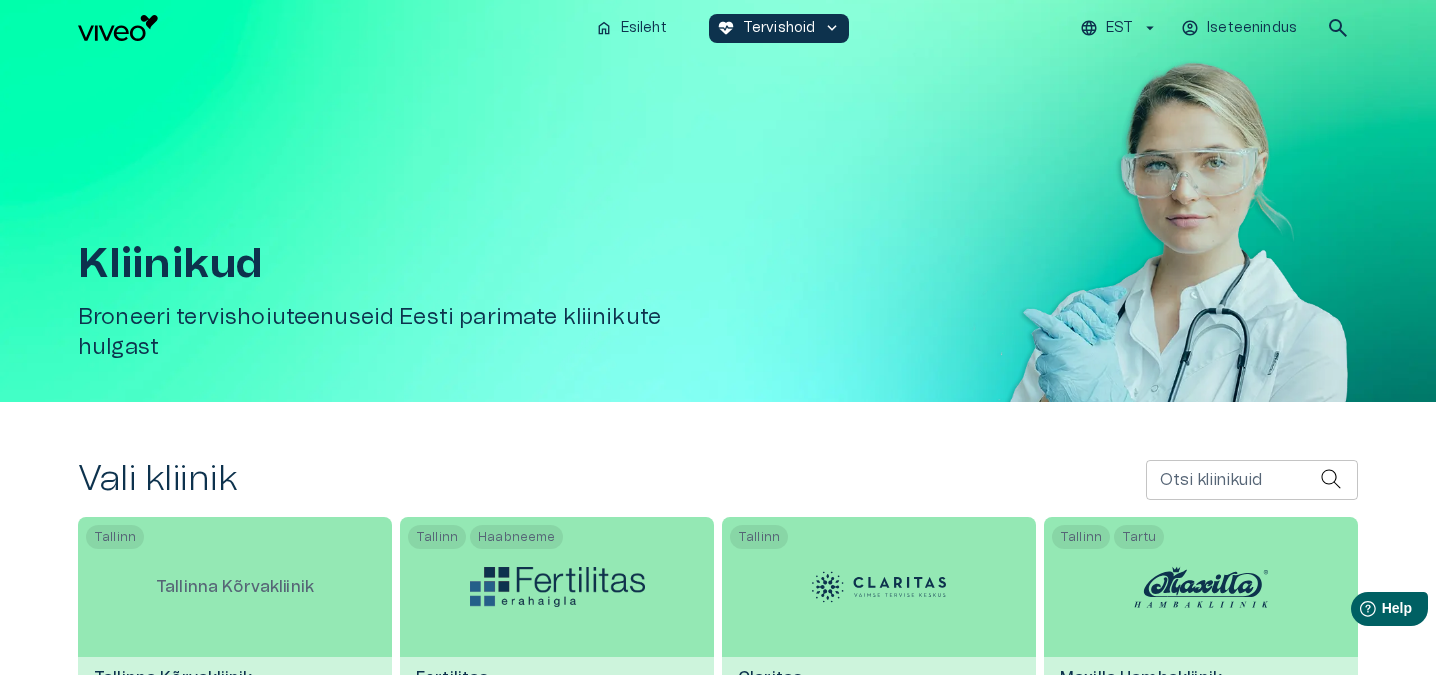 scroll, scrollTop: 323, scrollLeft: 0, axis: vertical 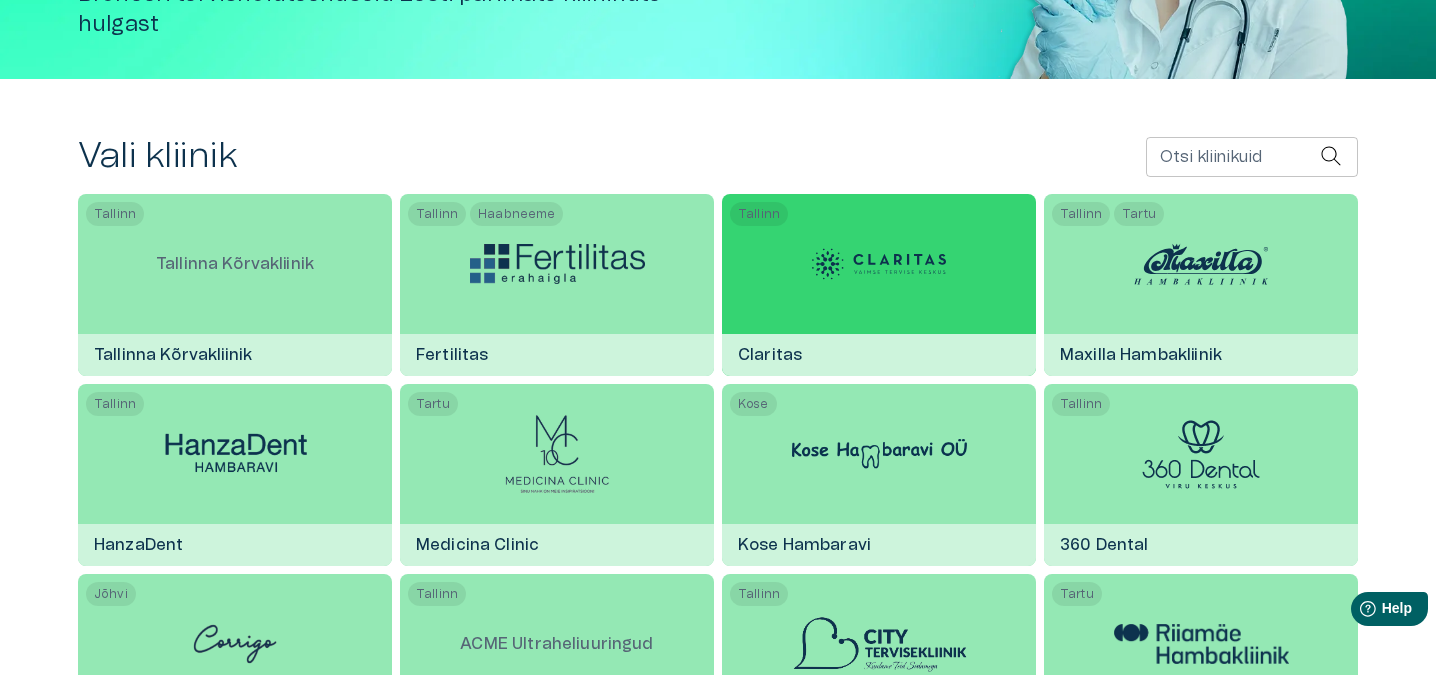 click at bounding box center [879, 264] 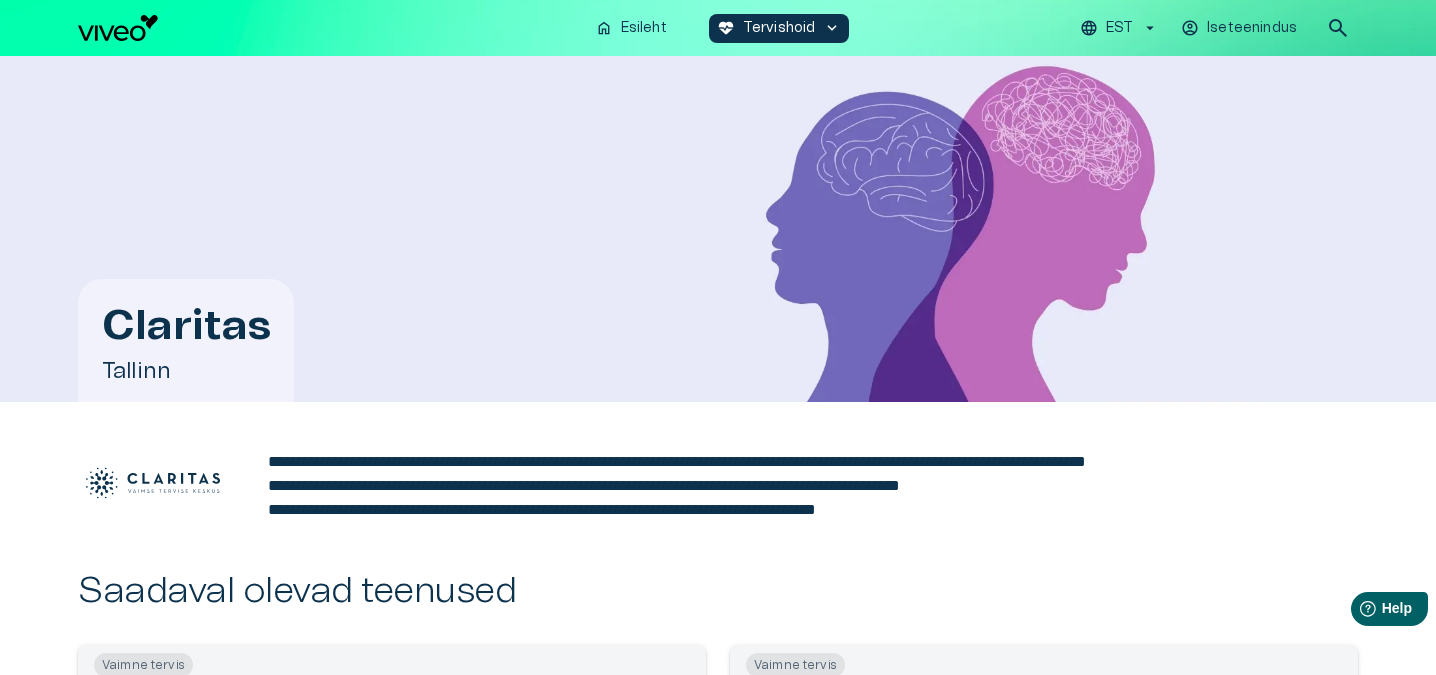 scroll, scrollTop: 268, scrollLeft: 0, axis: vertical 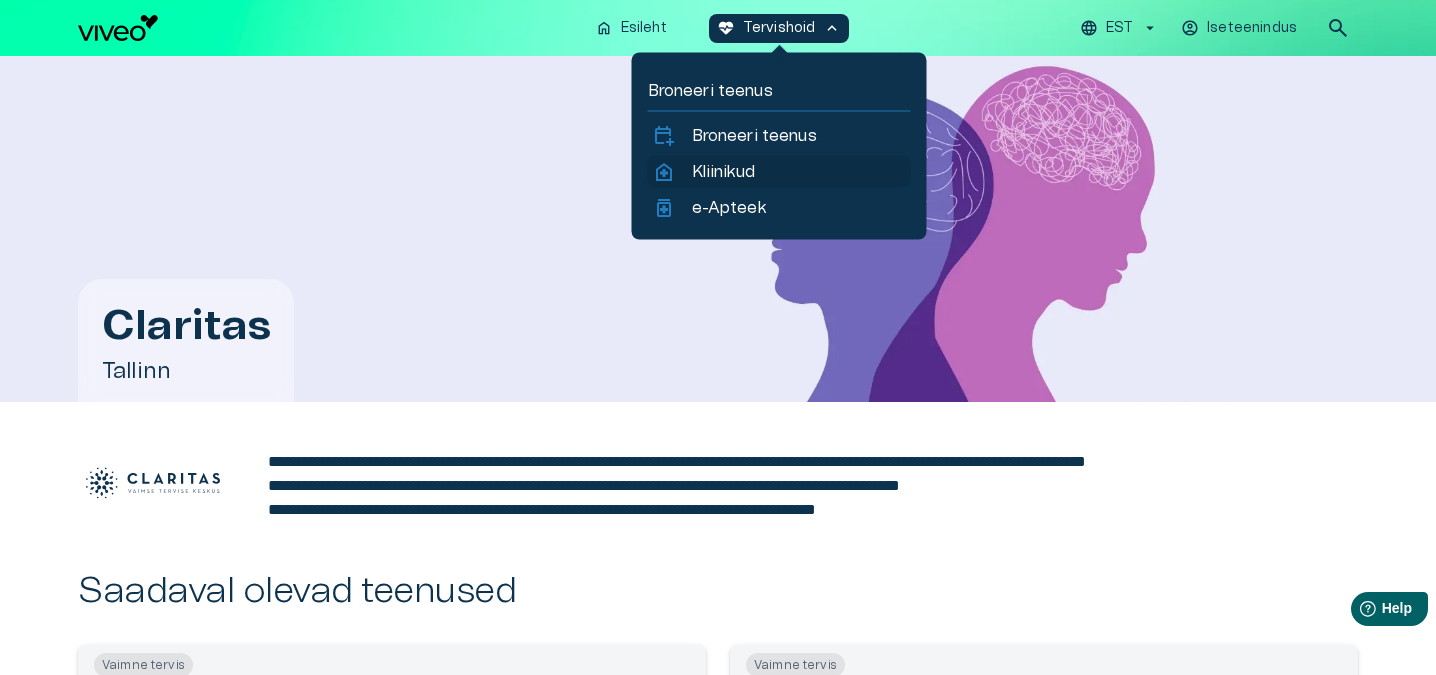 click on "Kliinikud" at bounding box center (723, 172) 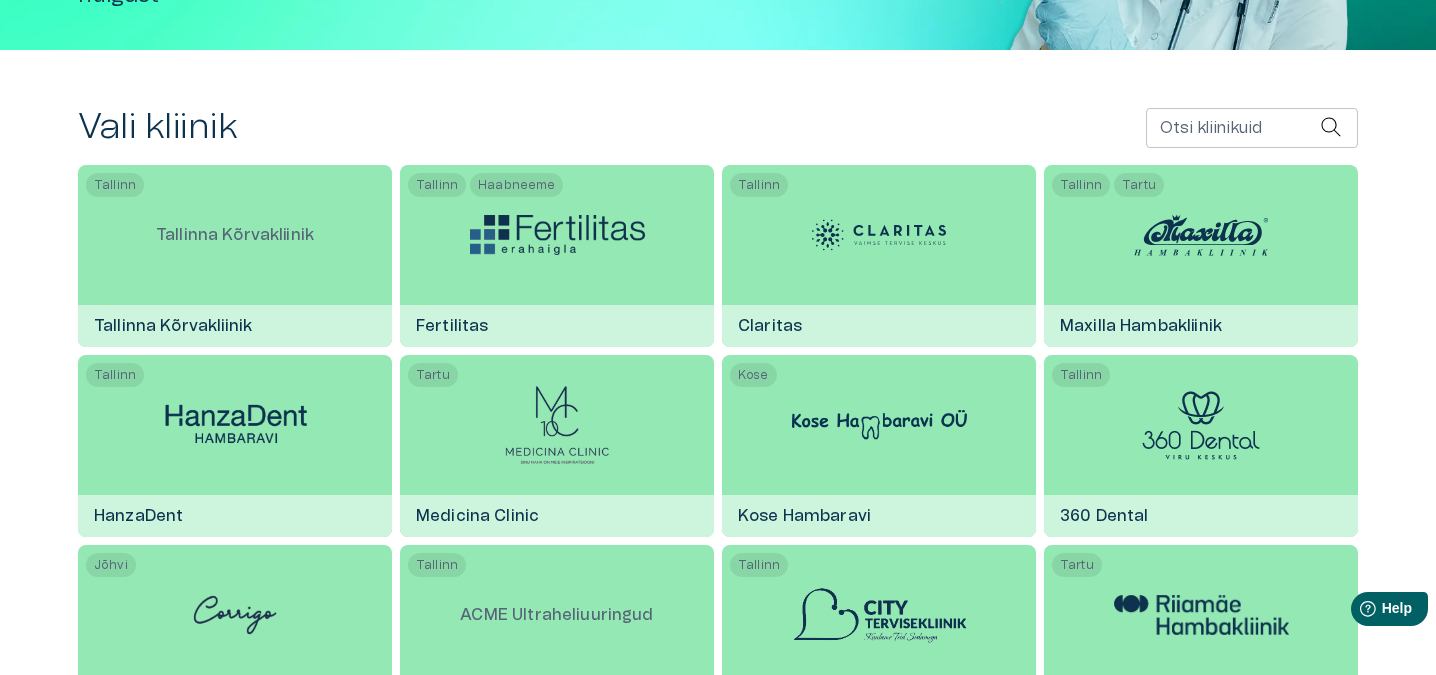 scroll, scrollTop: 505, scrollLeft: 0, axis: vertical 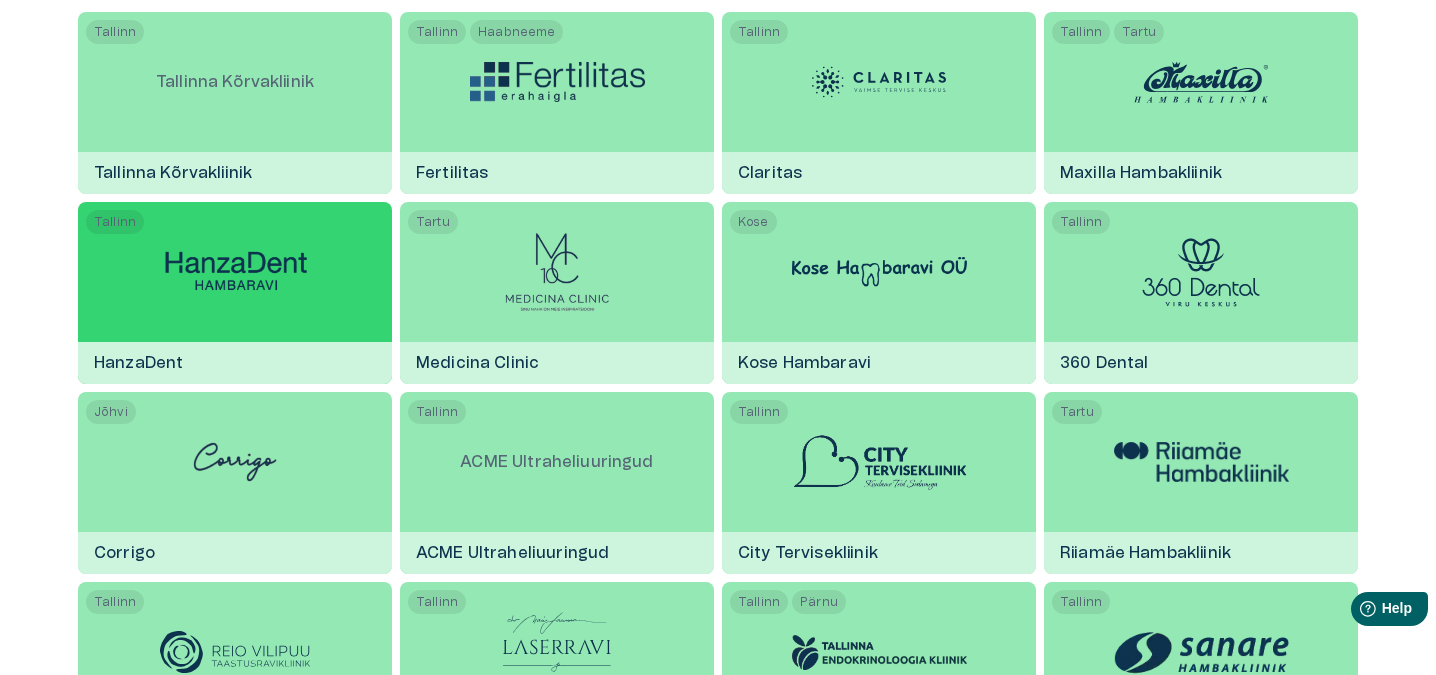 click at bounding box center (235, 272) 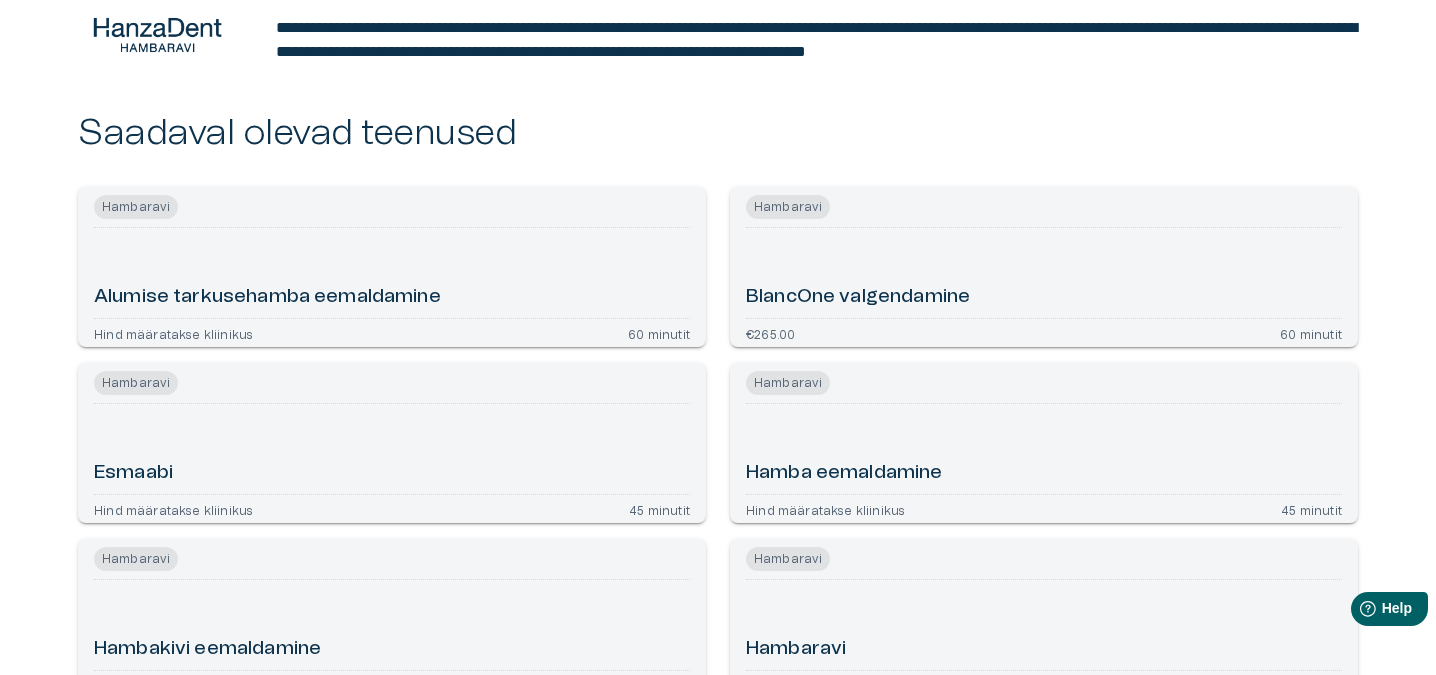 scroll, scrollTop: 133, scrollLeft: 0, axis: vertical 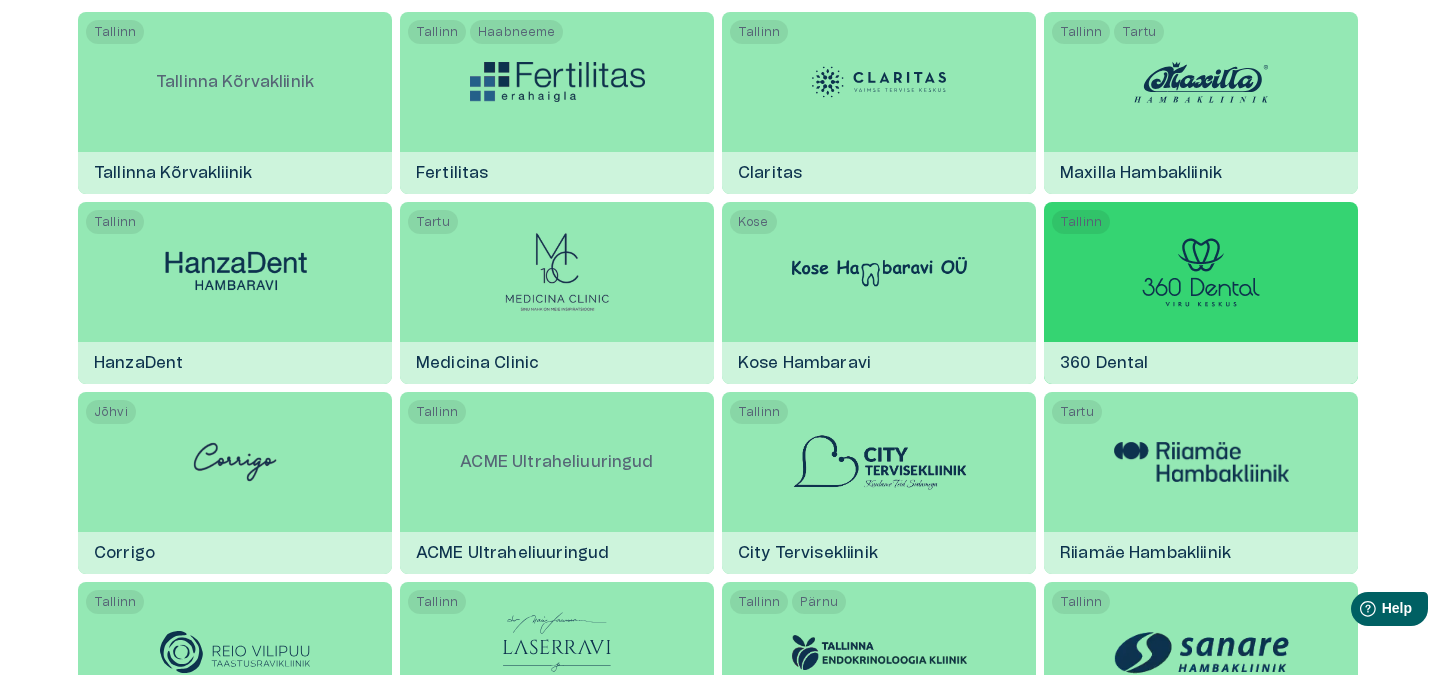 click at bounding box center [1201, 272] 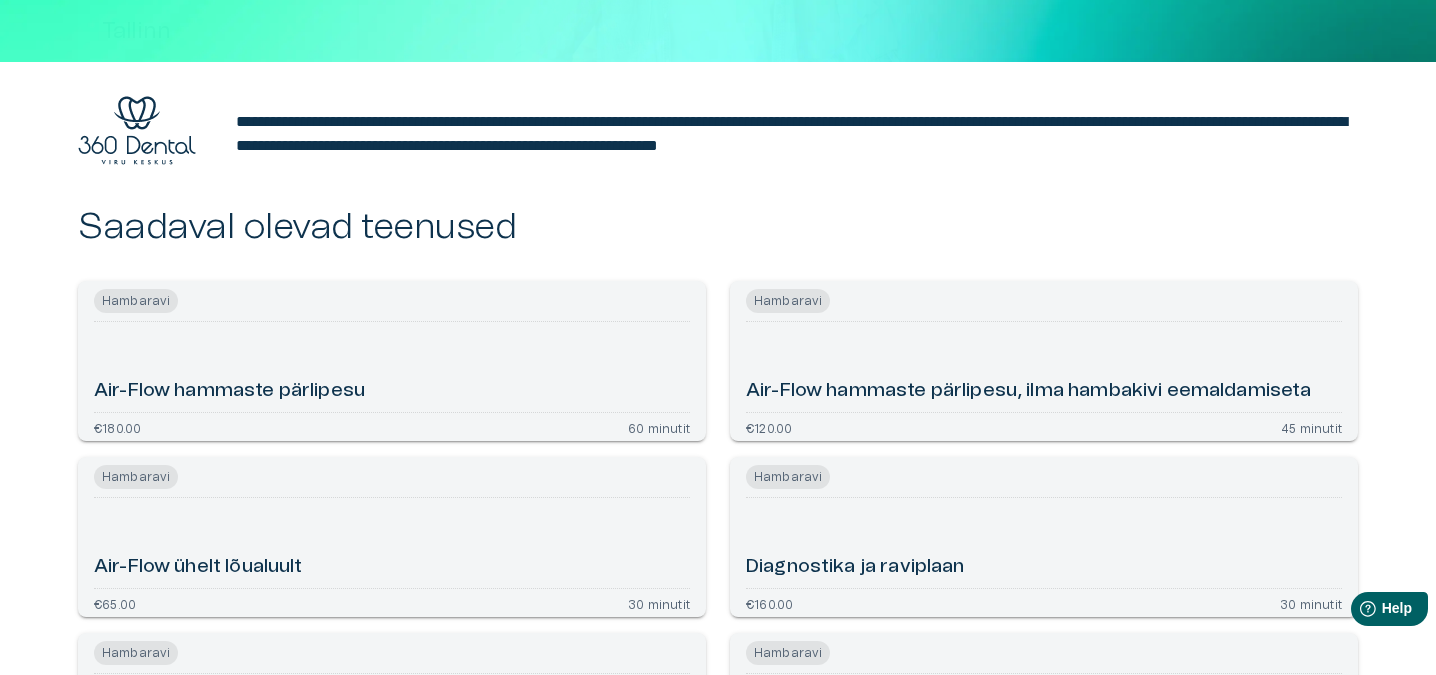 scroll, scrollTop: 189, scrollLeft: 0, axis: vertical 